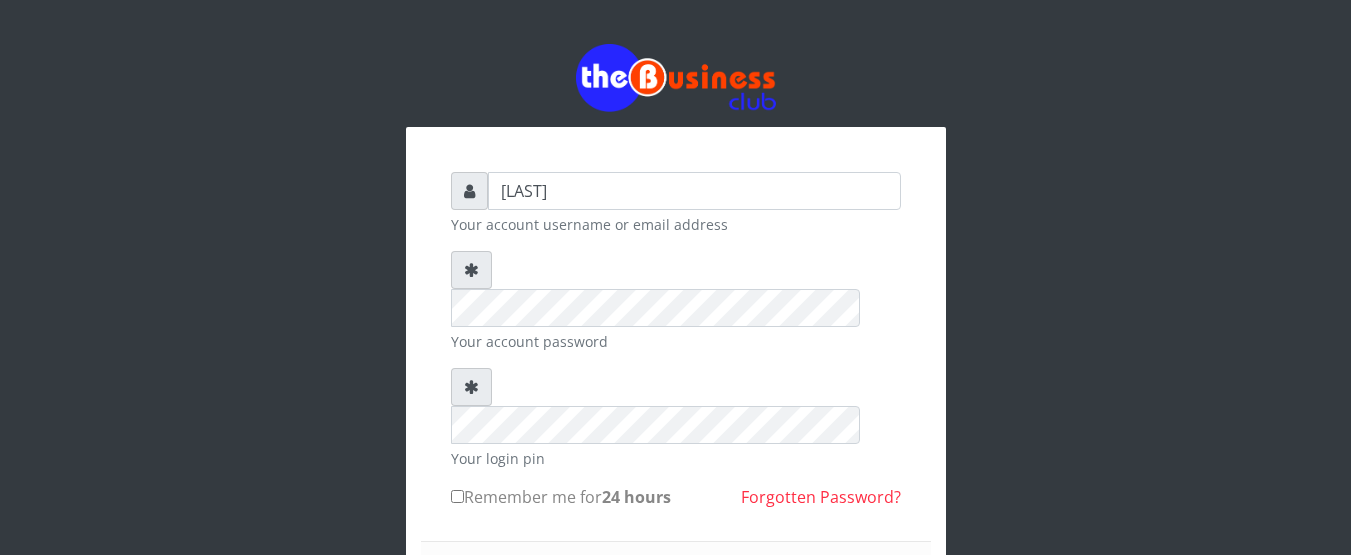scroll, scrollTop: 0, scrollLeft: 0, axis: both 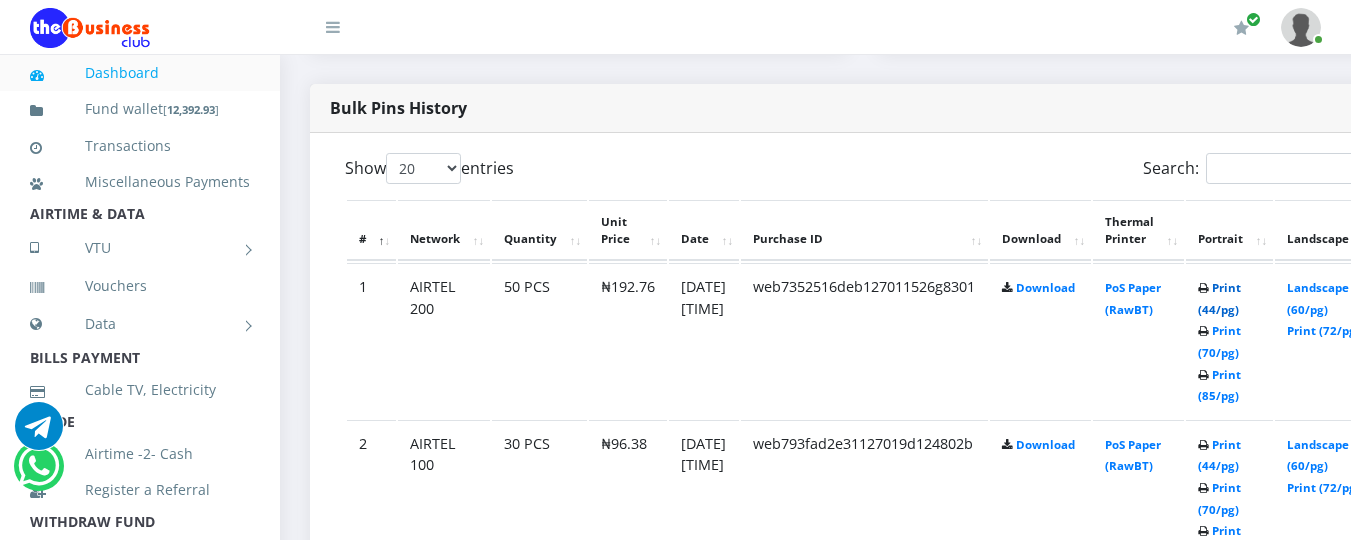 click on "Print (44/pg)" at bounding box center (1219, 298) 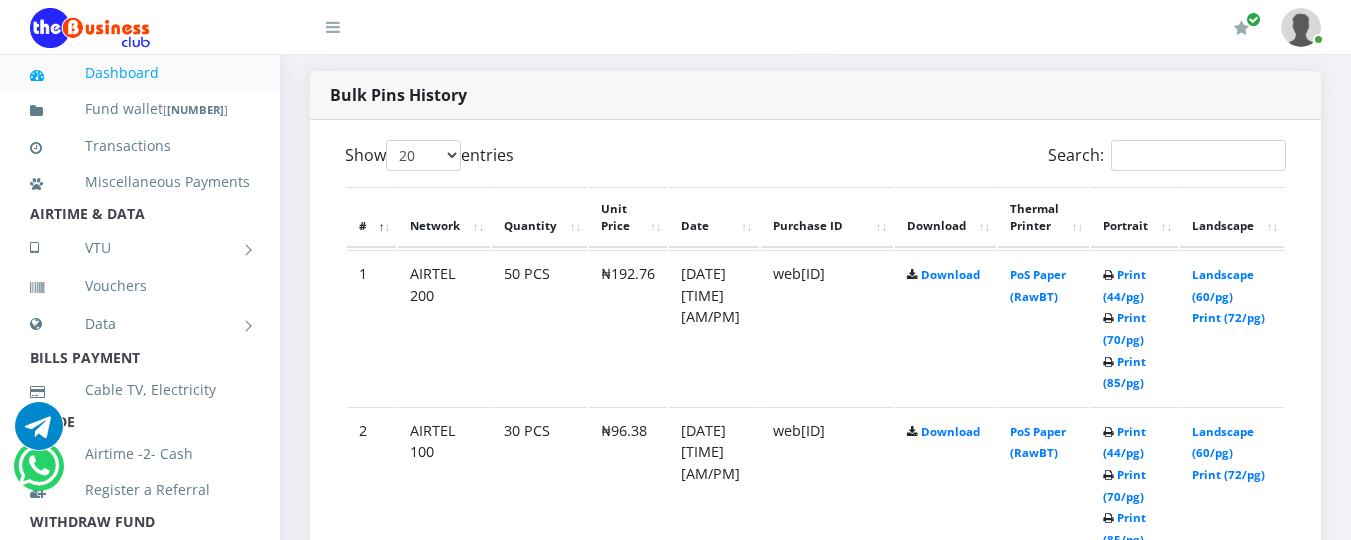 scroll, scrollTop: 0, scrollLeft: 0, axis: both 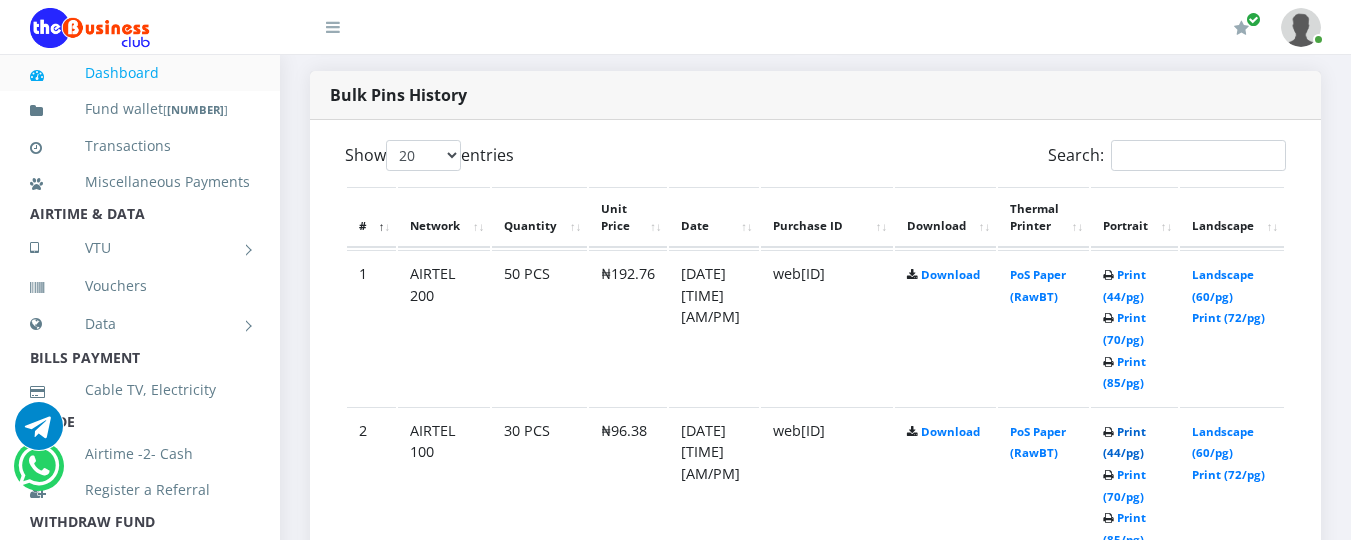 click on "Print (44/pg)" at bounding box center [1124, 442] 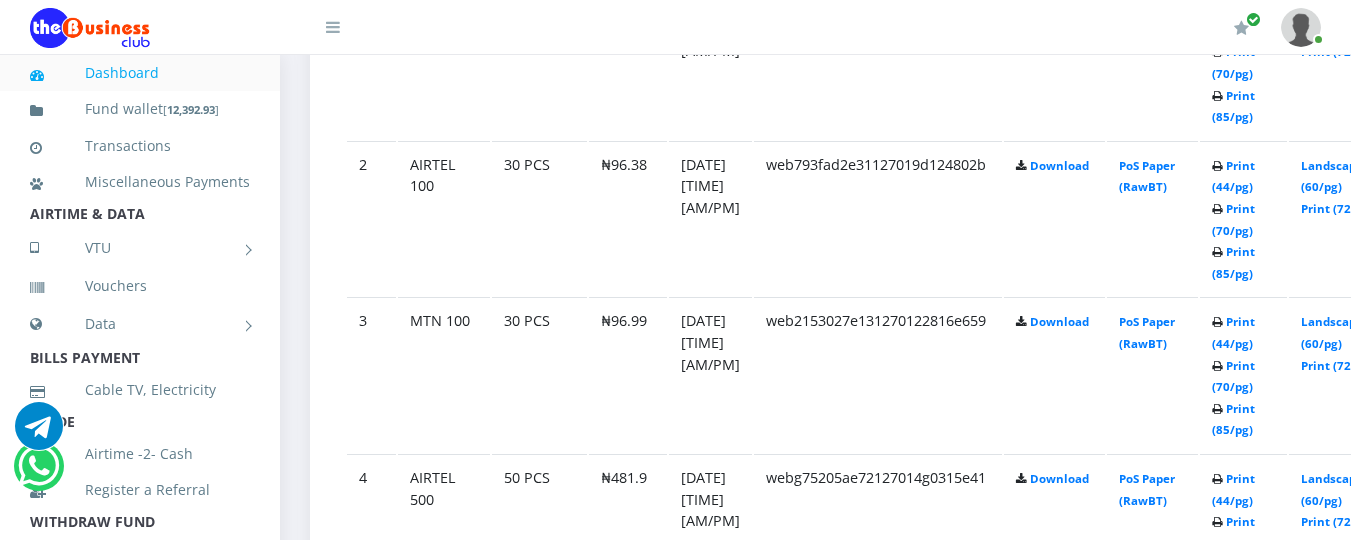 scroll, scrollTop: 0, scrollLeft: 0, axis: both 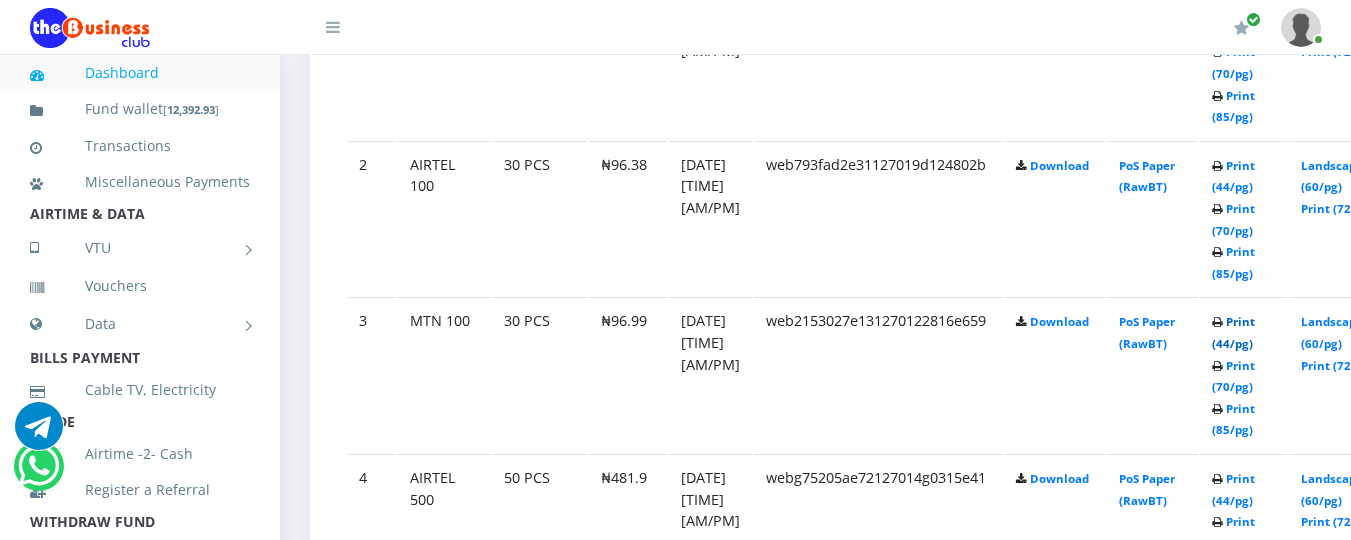 click on "Print (44/pg)" at bounding box center [1233, 332] 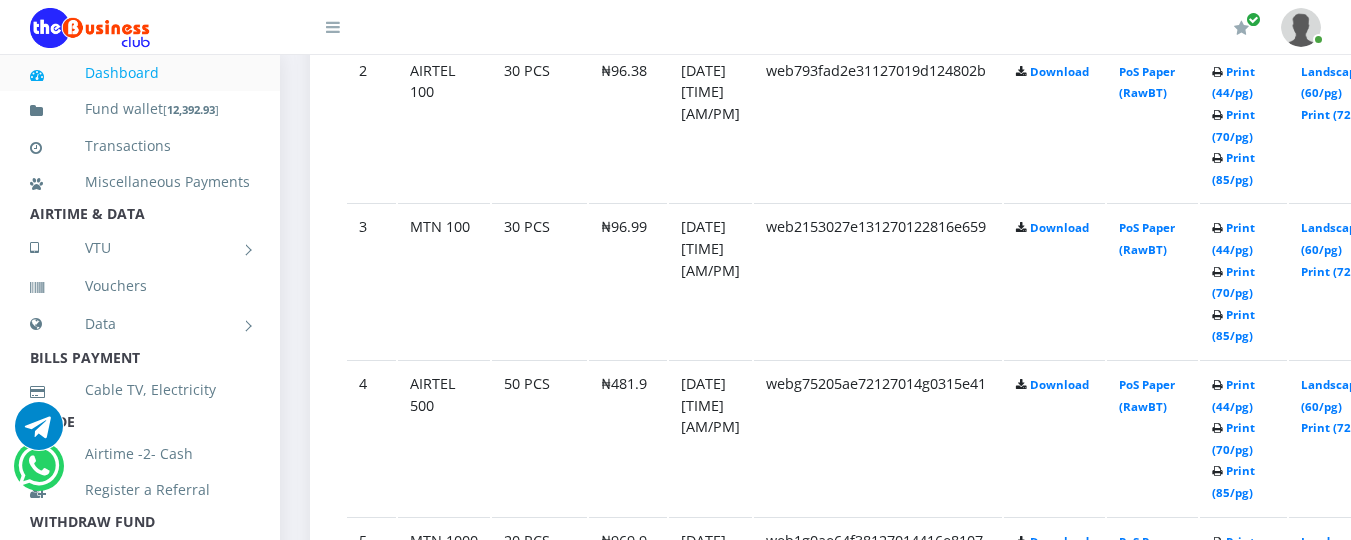 scroll, scrollTop: 1415, scrollLeft: 0, axis: vertical 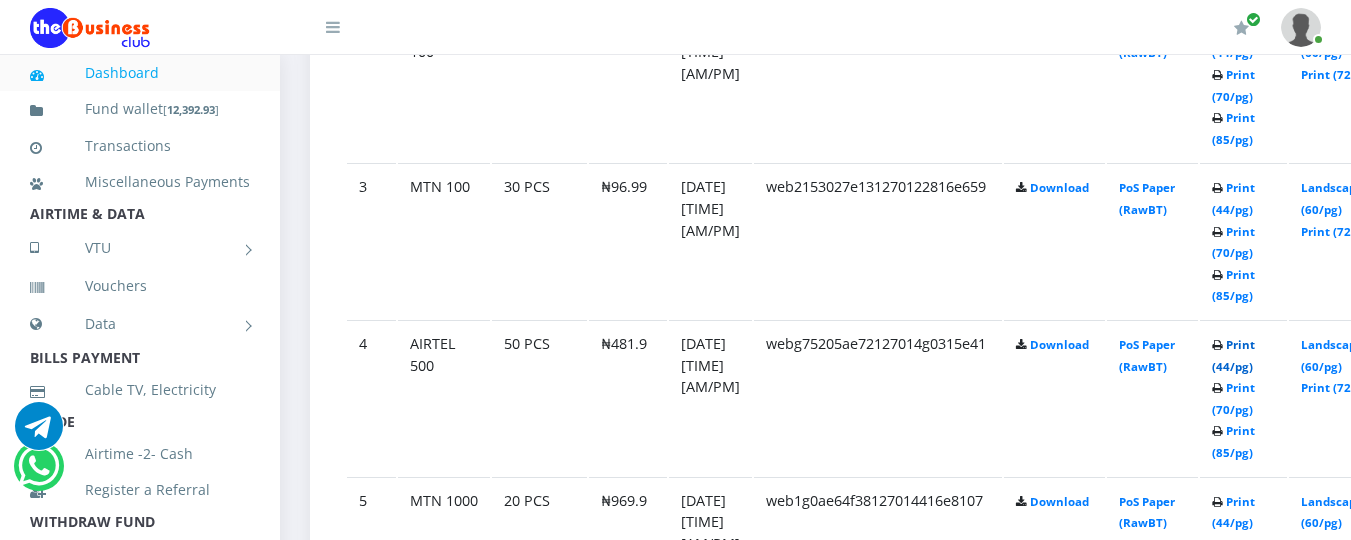 click on "Print (44/pg)" at bounding box center [1233, 355] 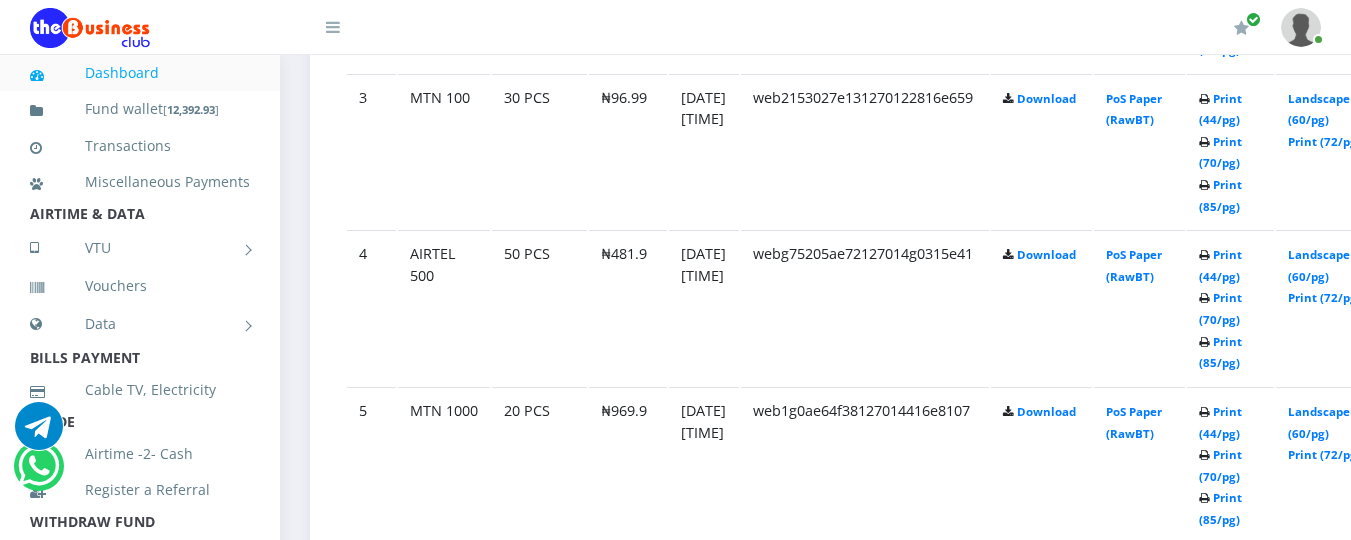 scroll, scrollTop: 1509, scrollLeft: 0, axis: vertical 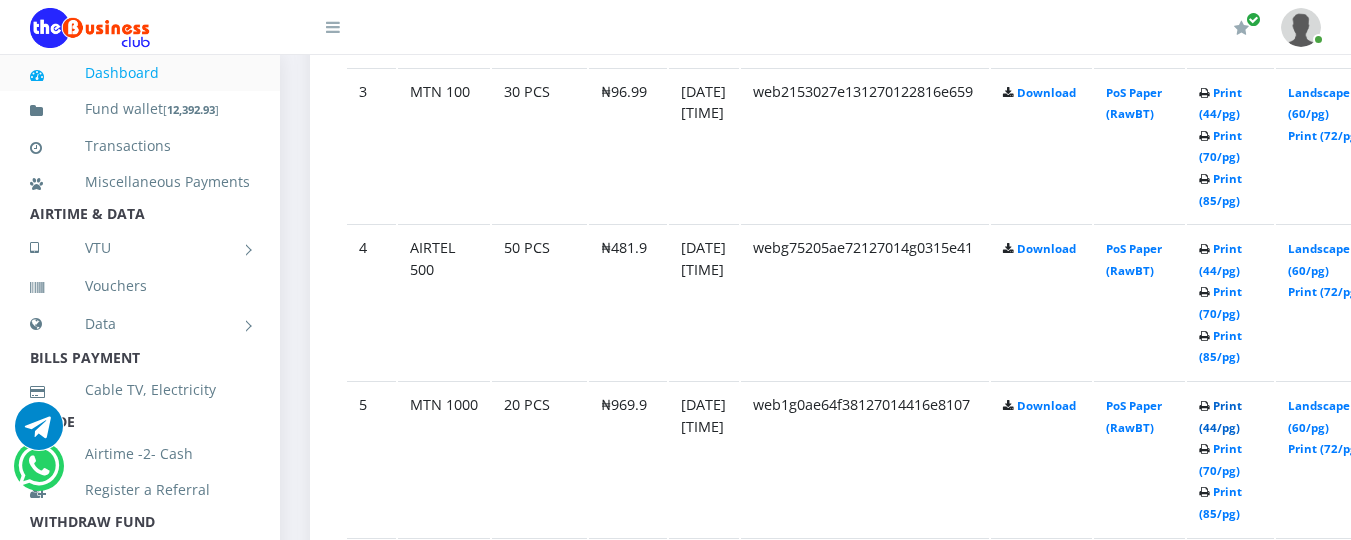 click on "Print (44/pg)" at bounding box center (1220, 416) 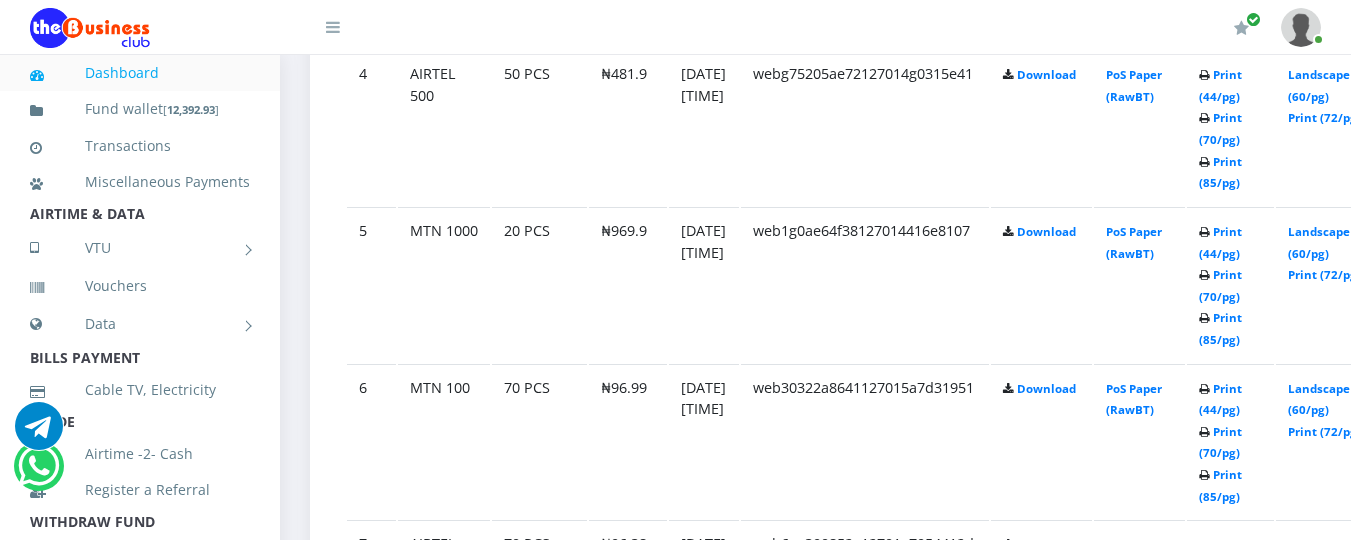 scroll, scrollTop: 1723, scrollLeft: 0, axis: vertical 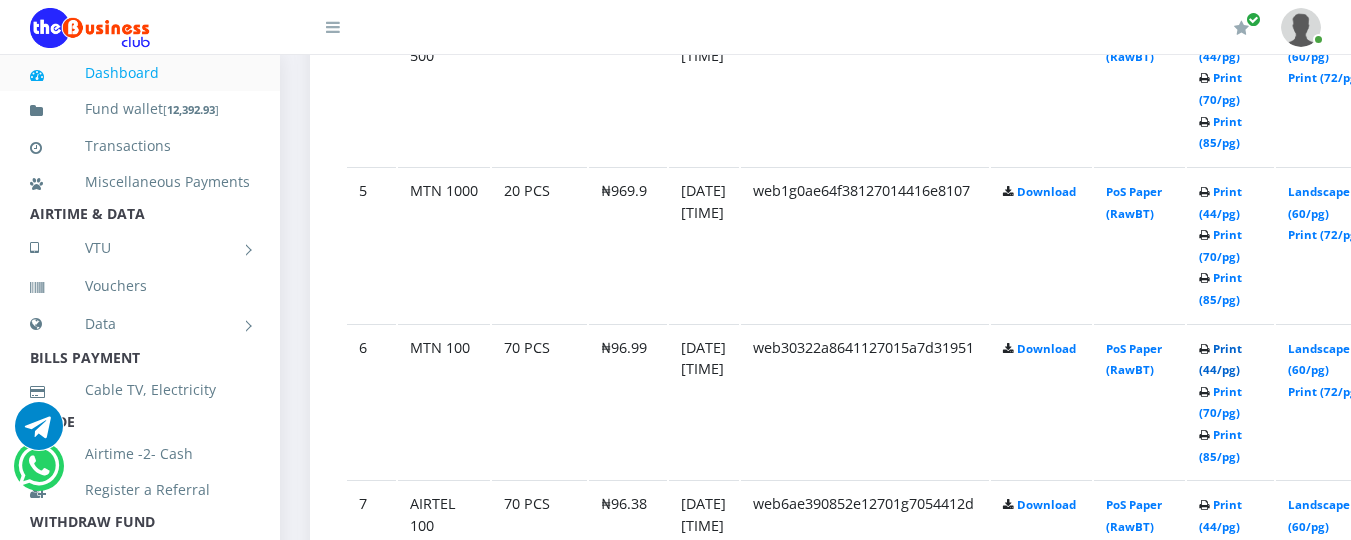 click on "Print (44/pg)" at bounding box center [1220, 359] 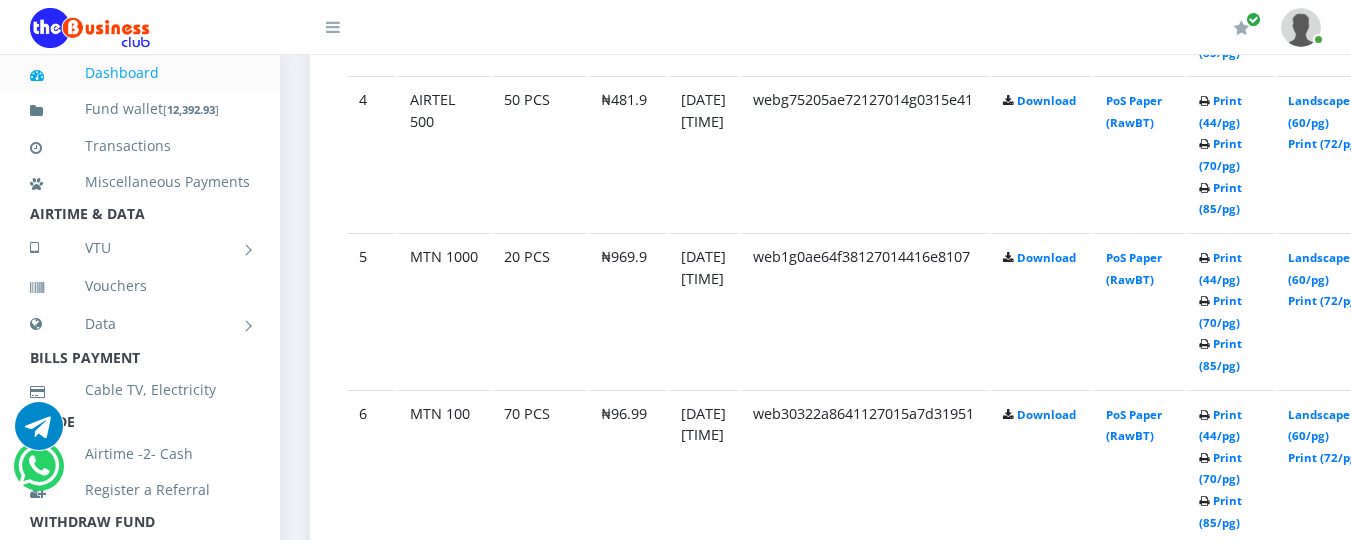 scroll, scrollTop: 1723, scrollLeft: 0, axis: vertical 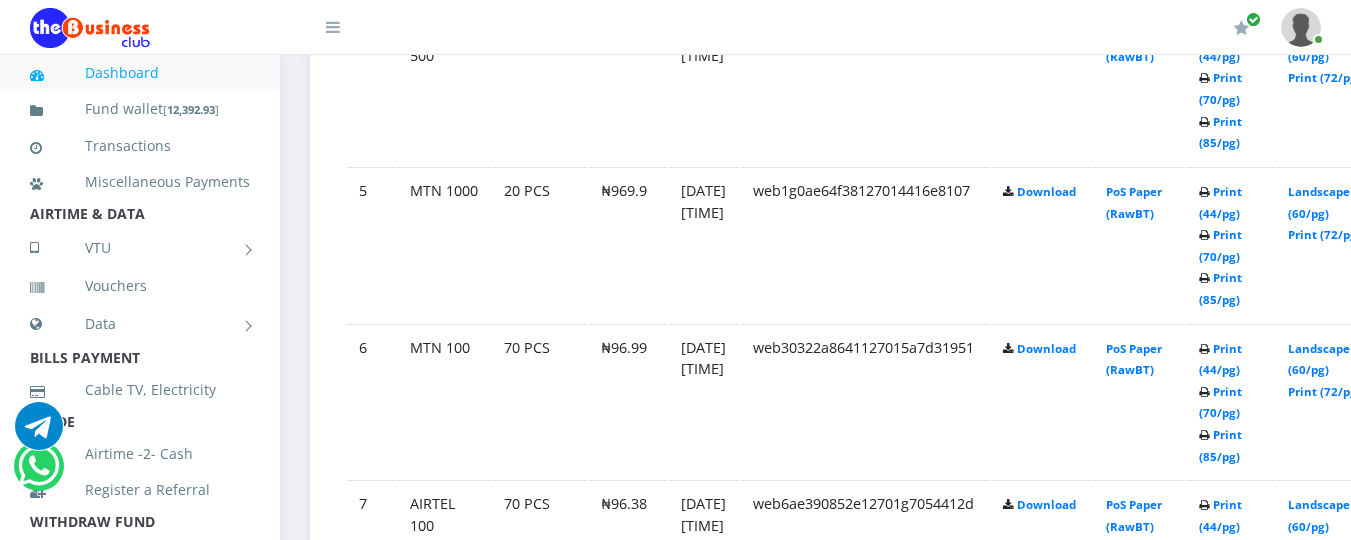 click on "Show  20 50 100 All  entries Search:
# Network Quantity Unit Price Date Purchase ID Download Thermal Printer Portrait Landscape" at bounding box center [863, 1076] 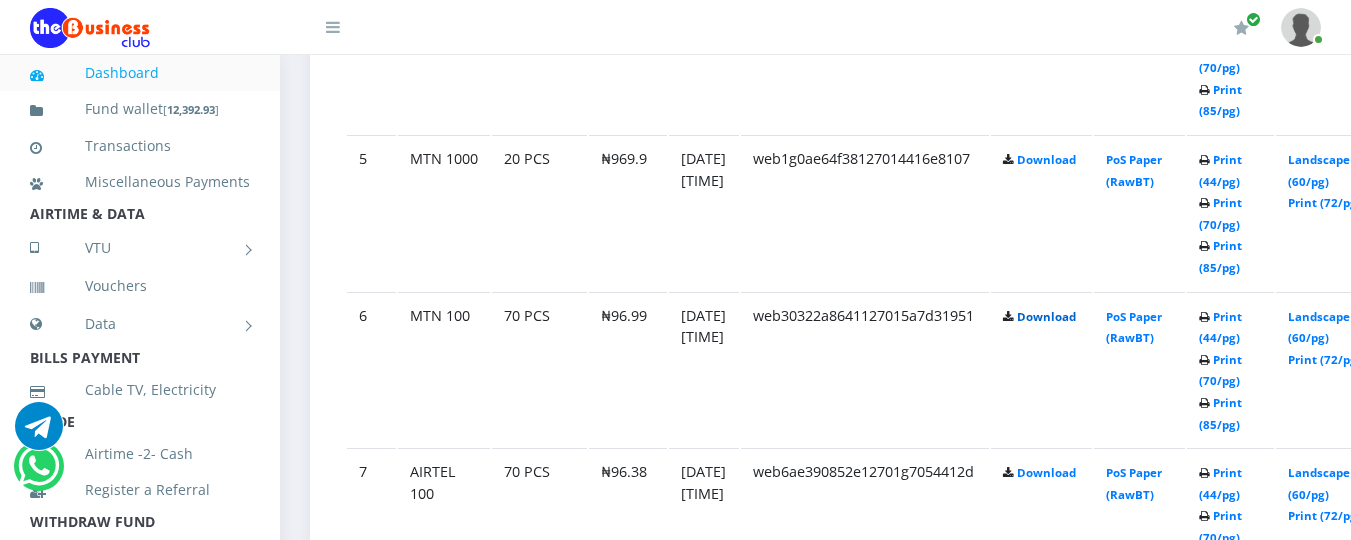scroll, scrollTop: 1763, scrollLeft: 0, axis: vertical 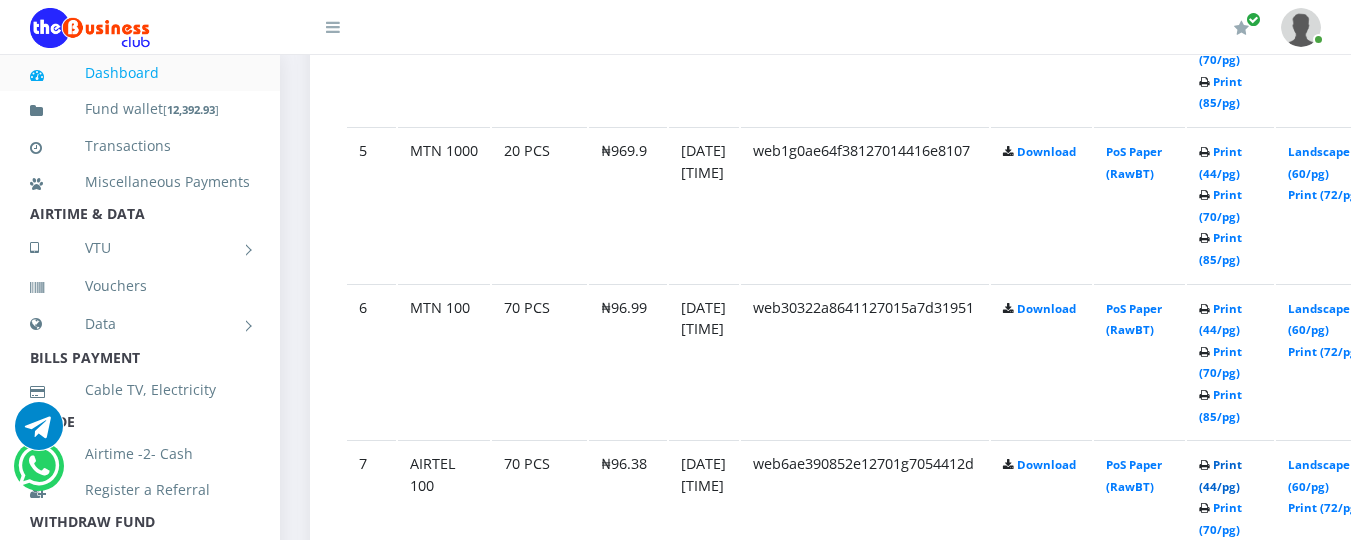 click on "Print (44/pg)" at bounding box center [1220, 475] 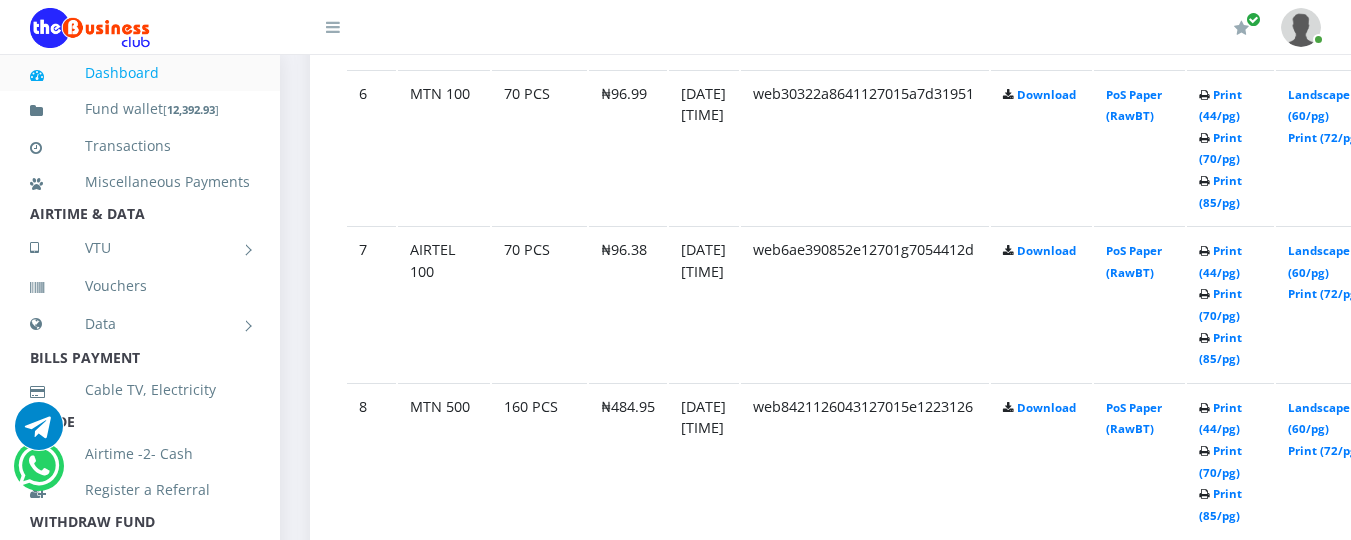scroll, scrollTop: 2017, scrollLeft: 0, axis: vertical 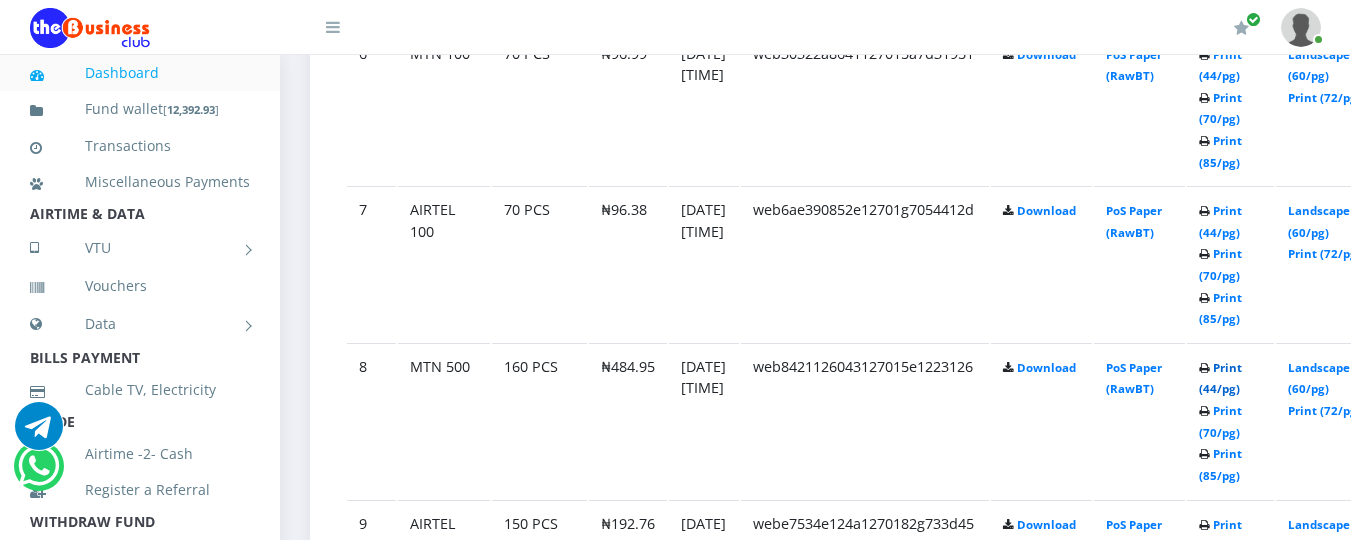 click on "Print (44/pg)" at bounding box center (1220, 378) 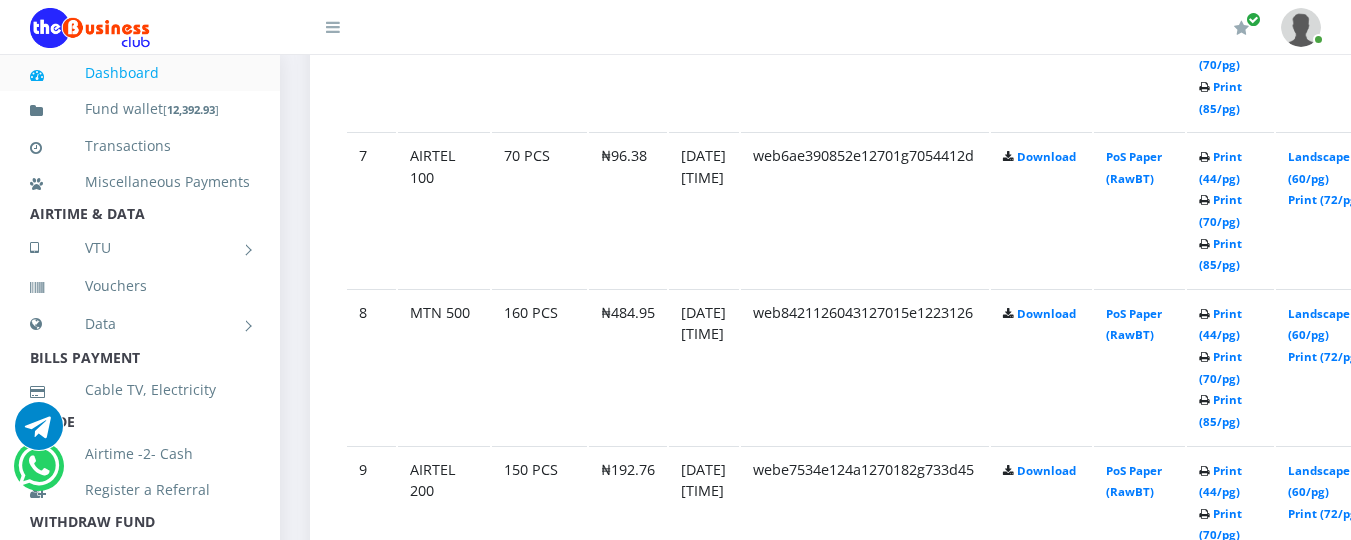 scroll, scrollTop: 2111, scrollLeft: 0, axis: vertical 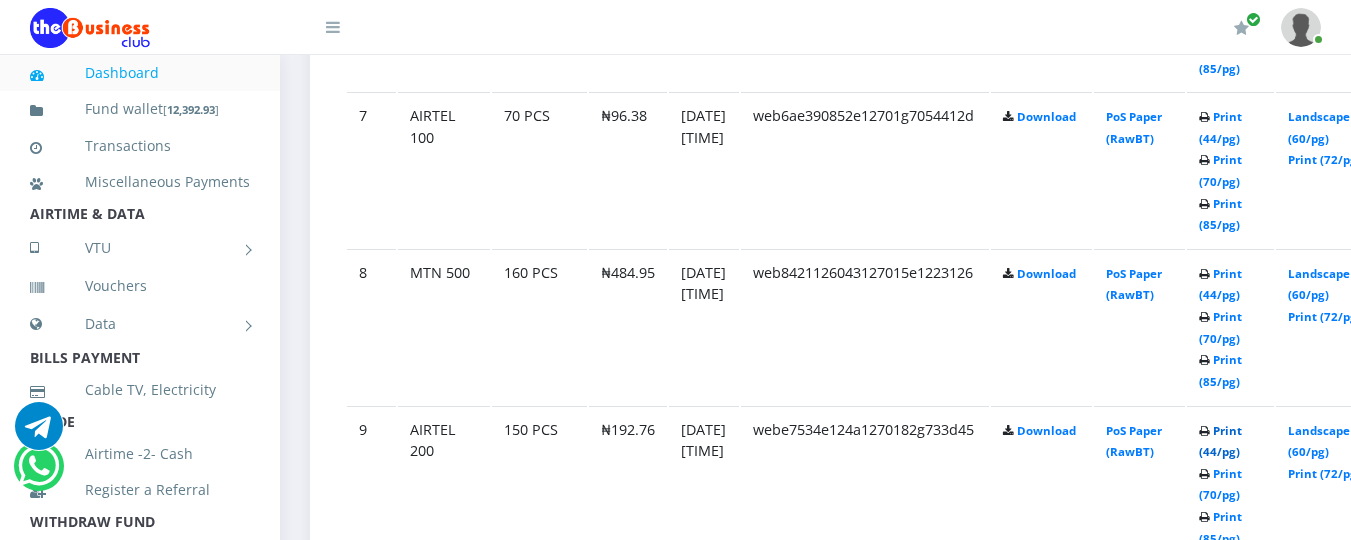 click on "Print (44/pg)" at bounding box center [1220, 441] 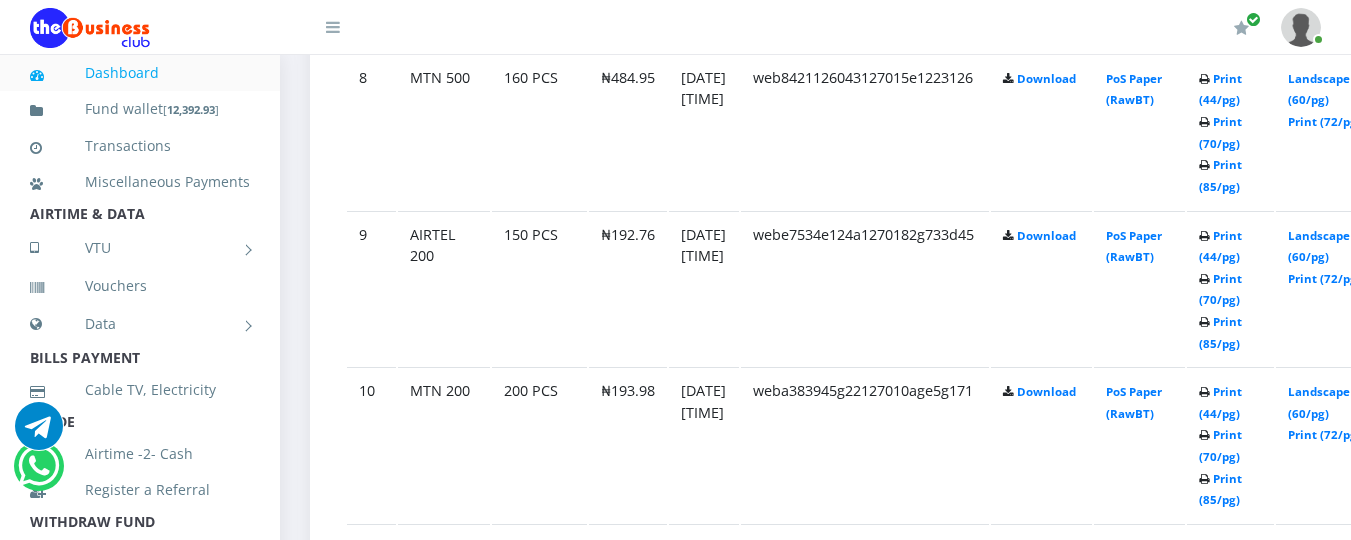 scroll, scrollTop: 2311, scrollLeft: 0, axis: vertical 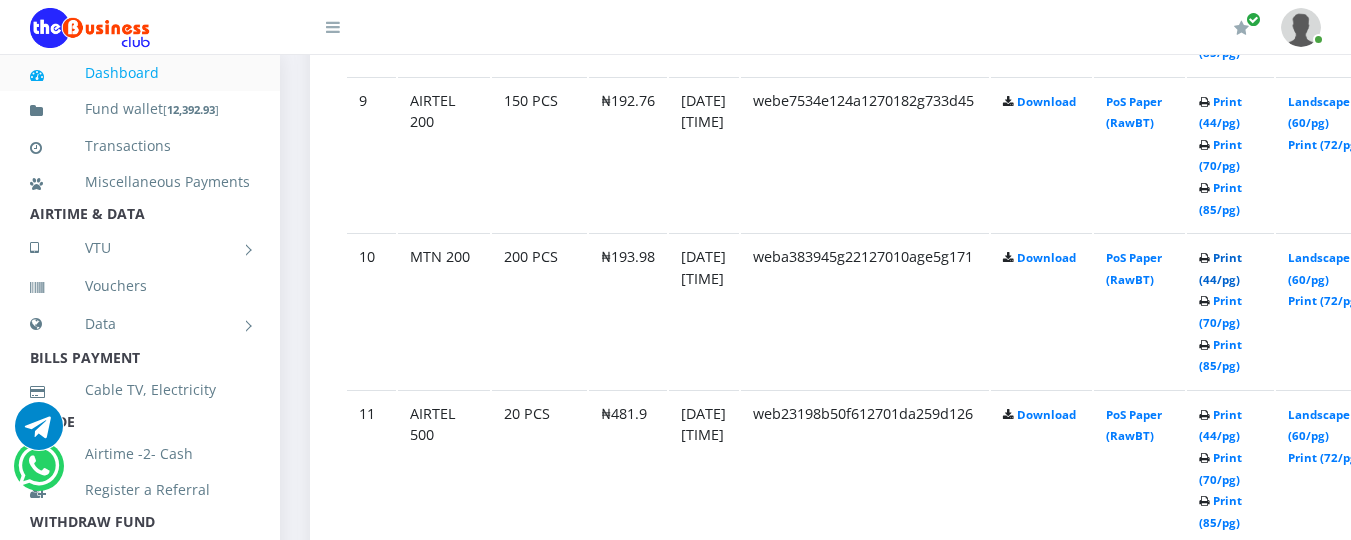 click on "Print (44/pg)" at bounding box center [1220, 268] 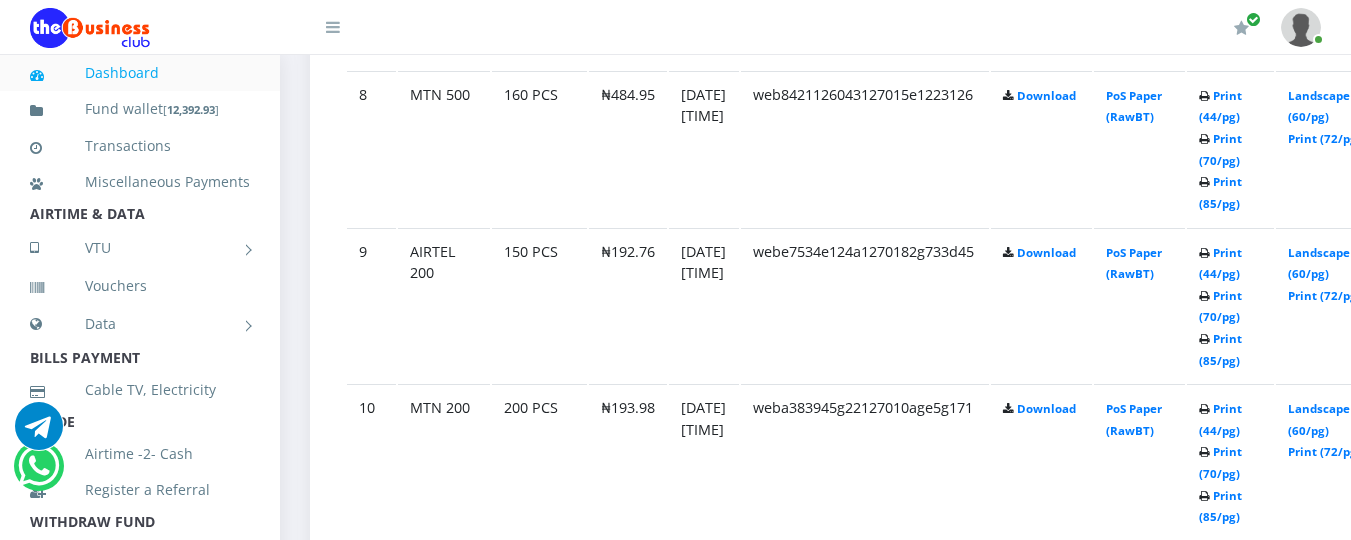 scroll, scrollTop: 2329, scrollLeft: 0, axis: vertical 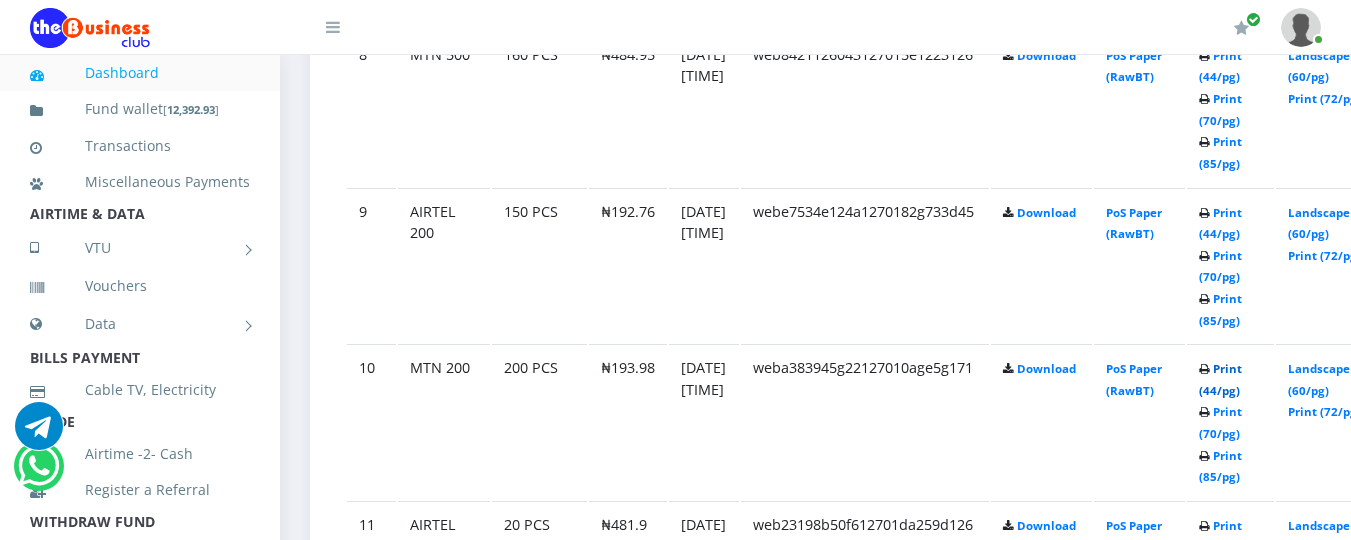 click on "Print (44/pg)" at bounding box center (1220, 379) 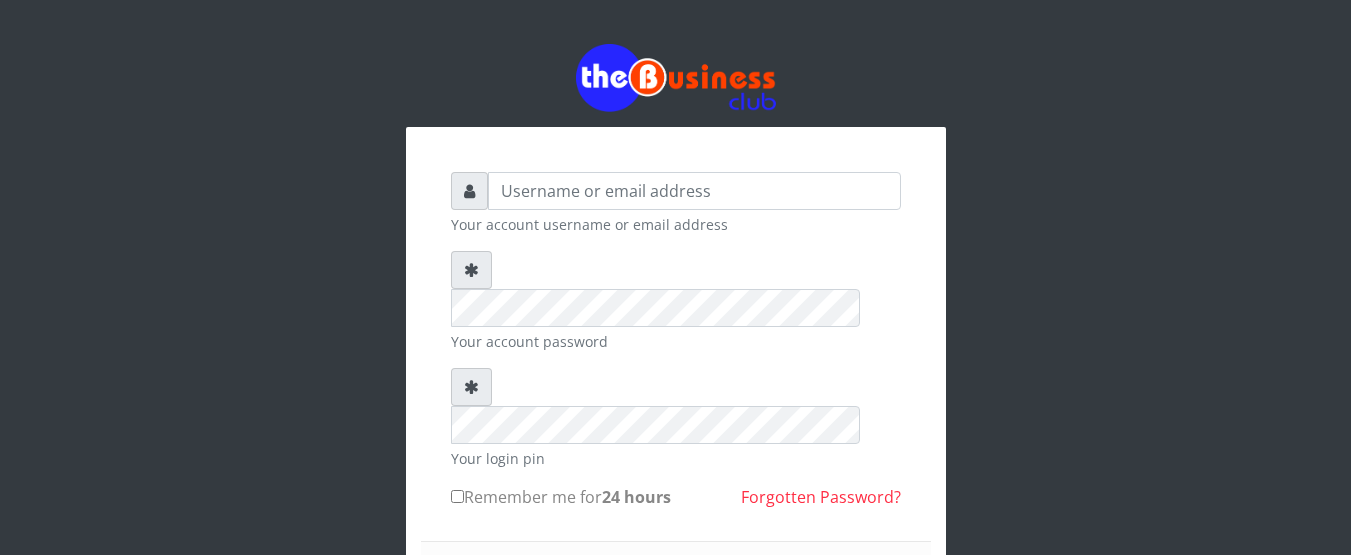 scroll, scrollTop: 0, scrollLeft: 0, axis: both 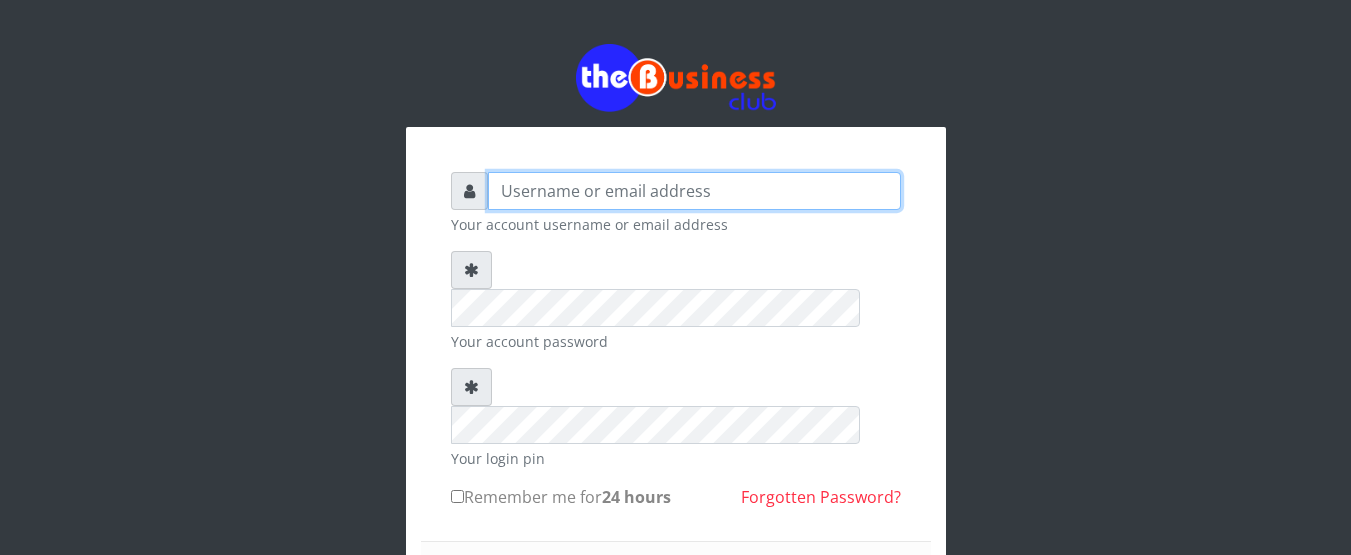 type on "[FIRST]" 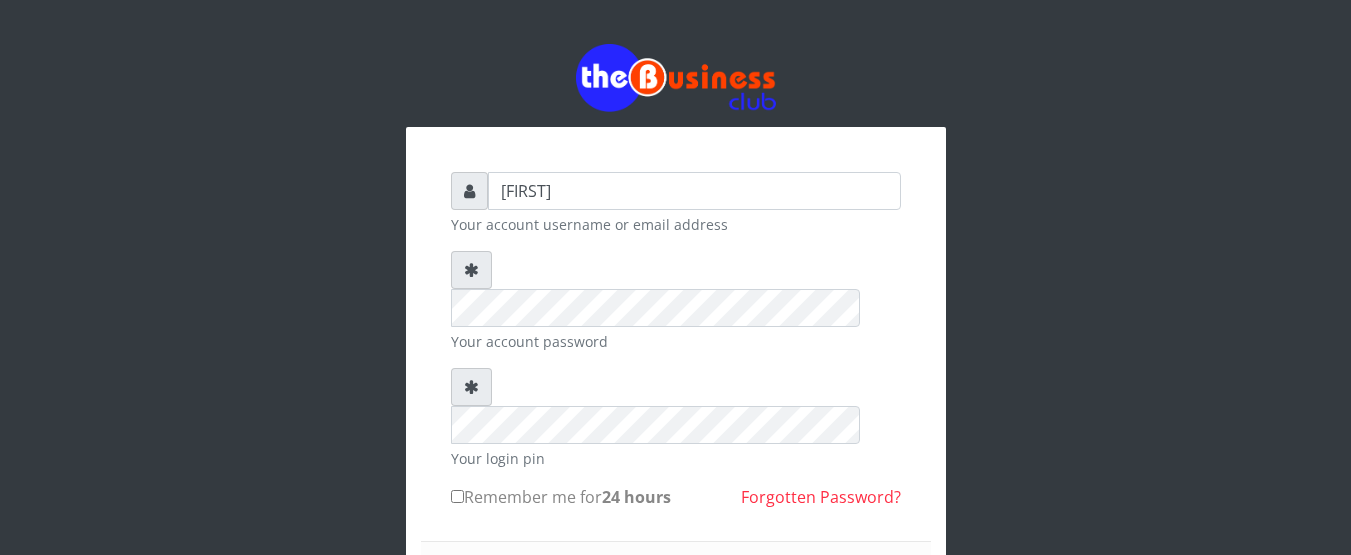 click on "Sign in" at bounding box center [676, 597] 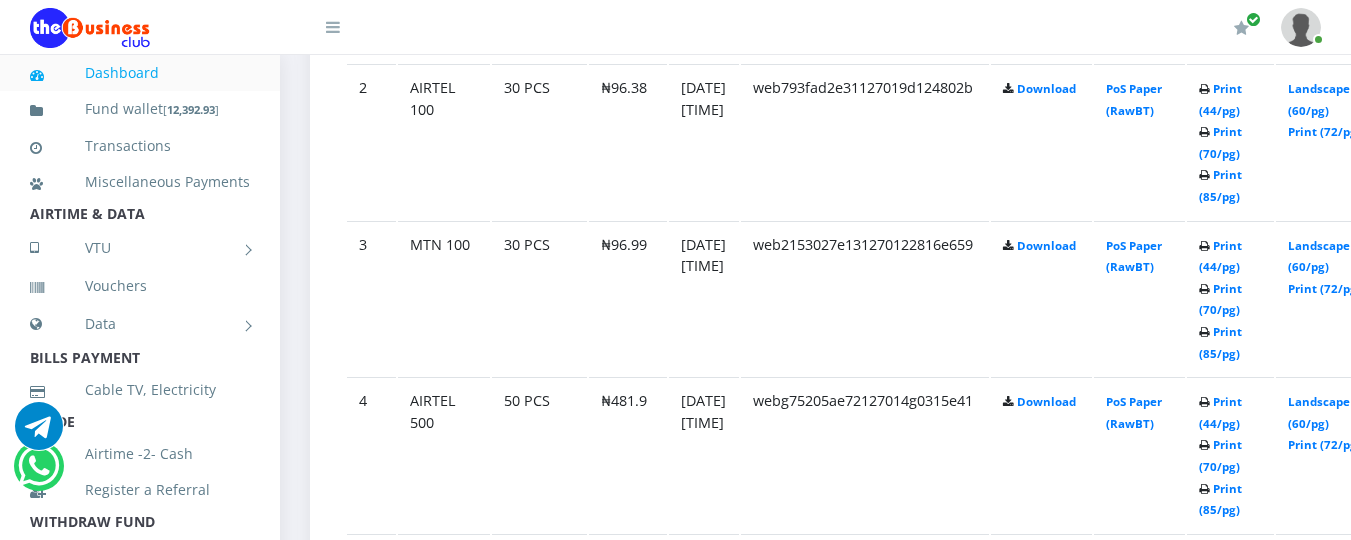 scroll, scrollTop: 1360, scrollLeft: 0, axis: vertical 